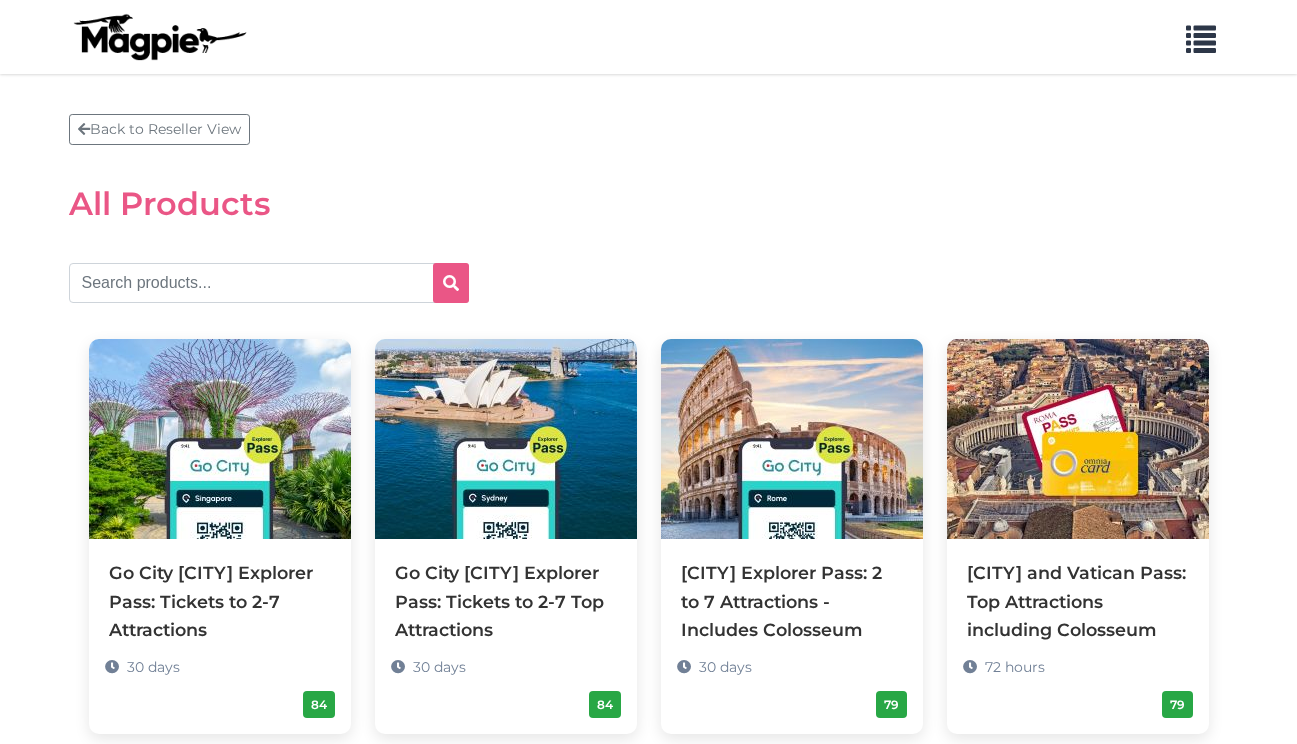 scroll, scrollTop: 0, scrollLeft: 0, axis: both 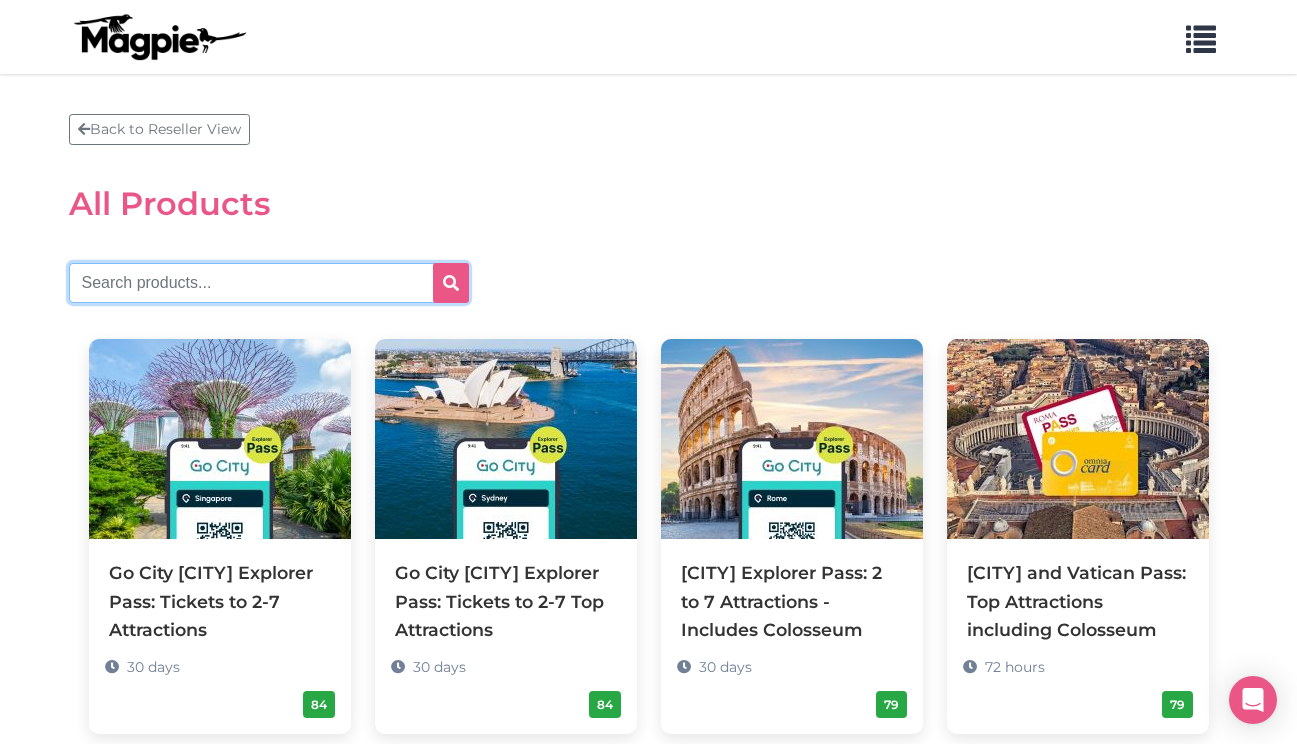 click at bounding box center (269, 283) 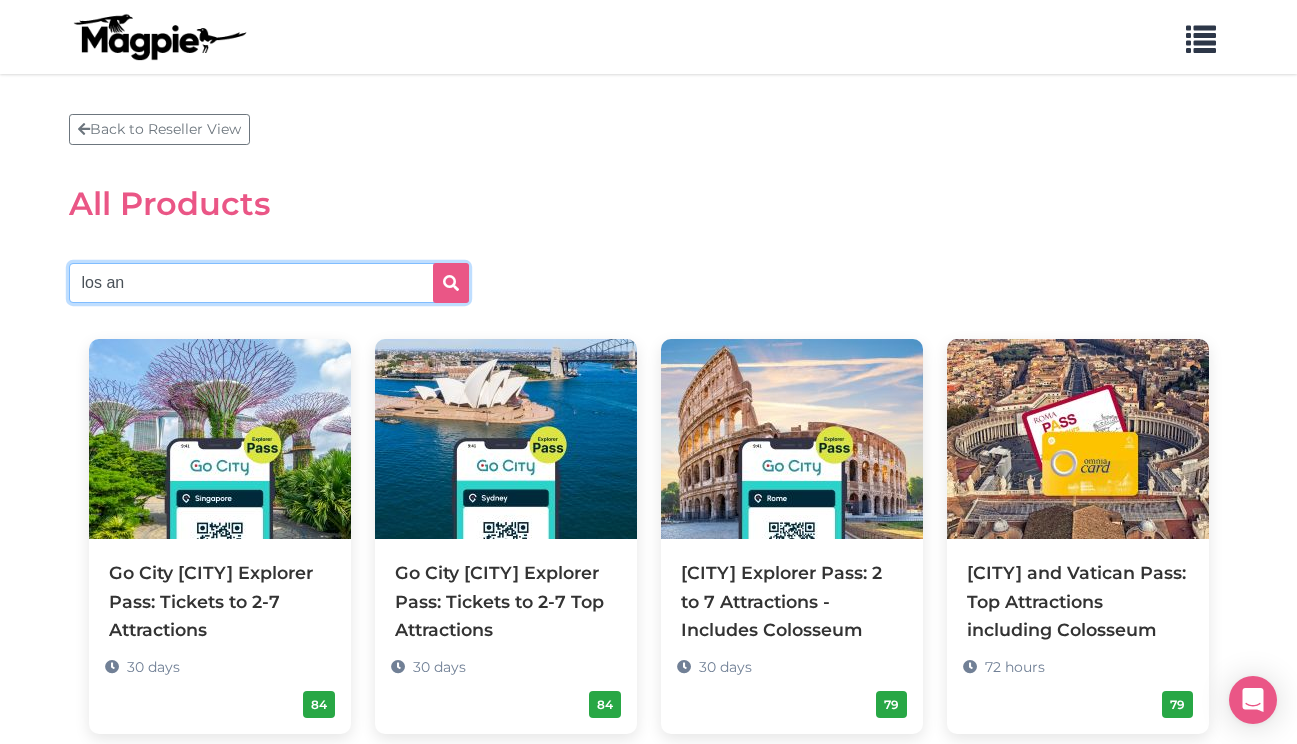 type on "los angeles" 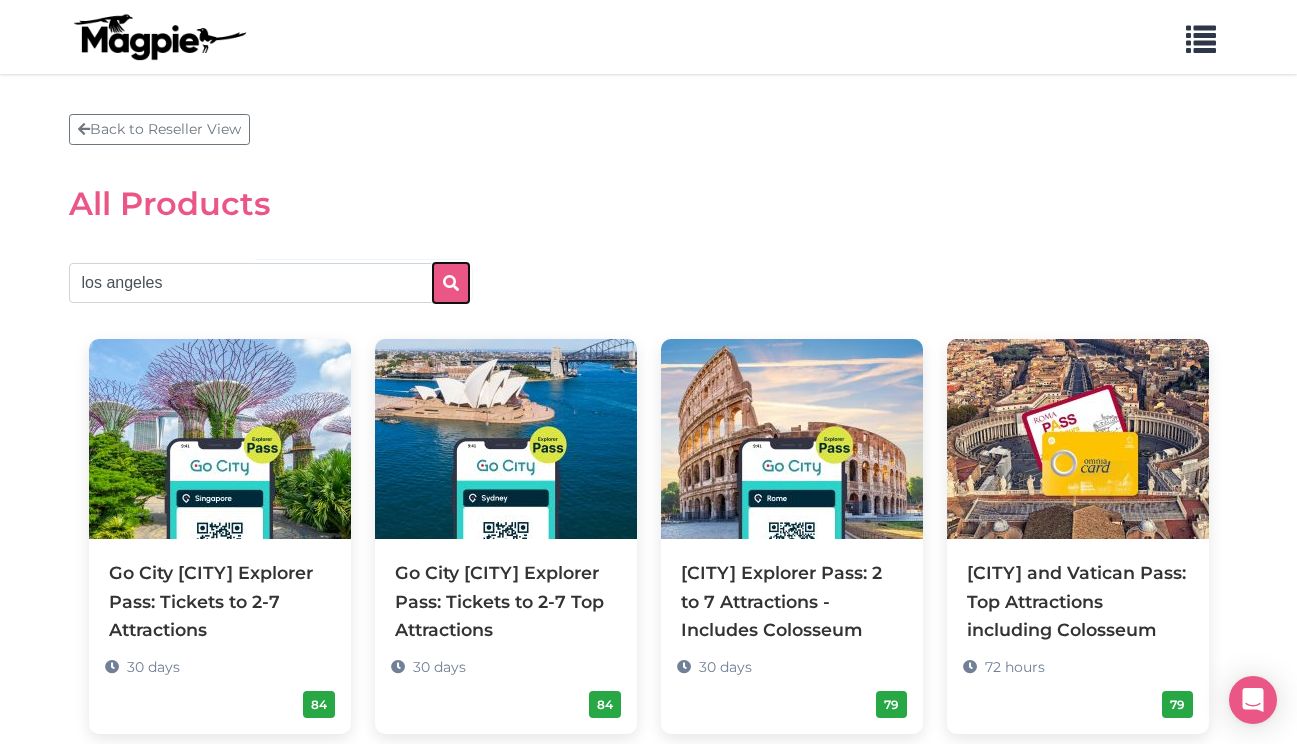 click at bounding box center (451, 283) 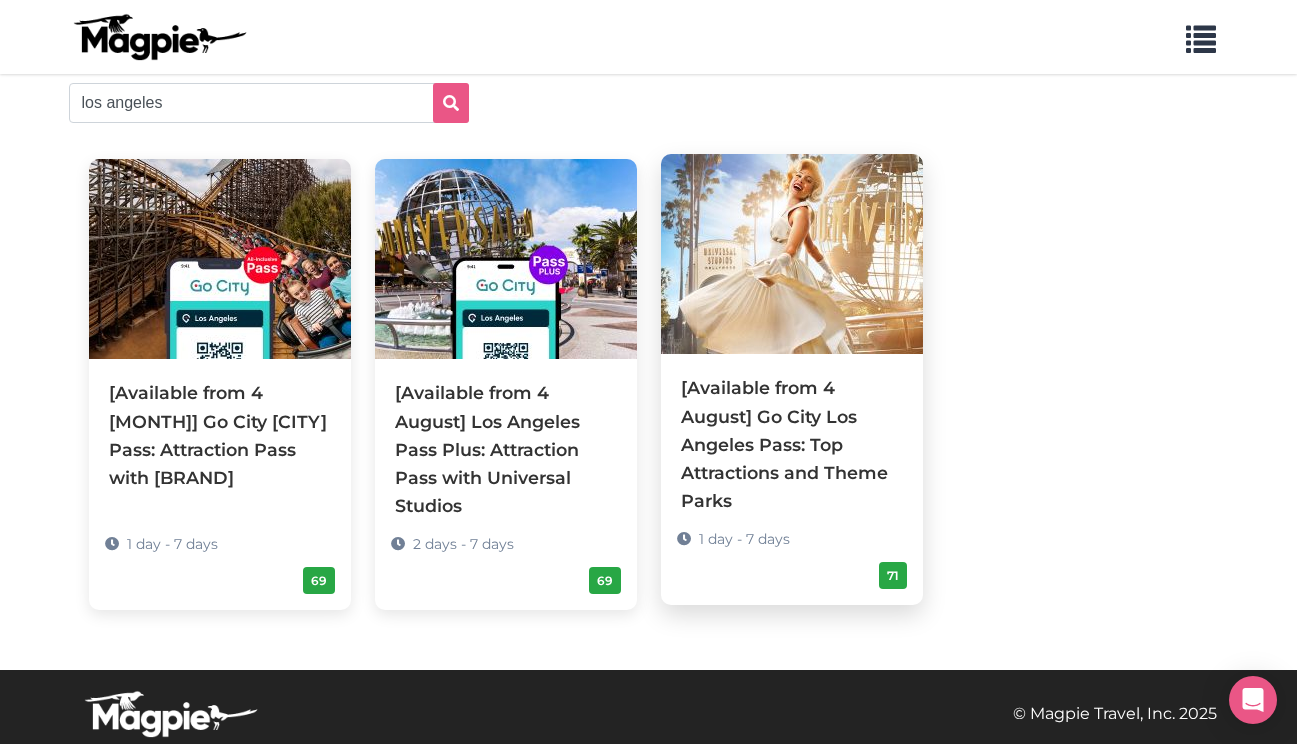 scroll, scrollTop: 190, scrollLeft: 0, axis: vertical 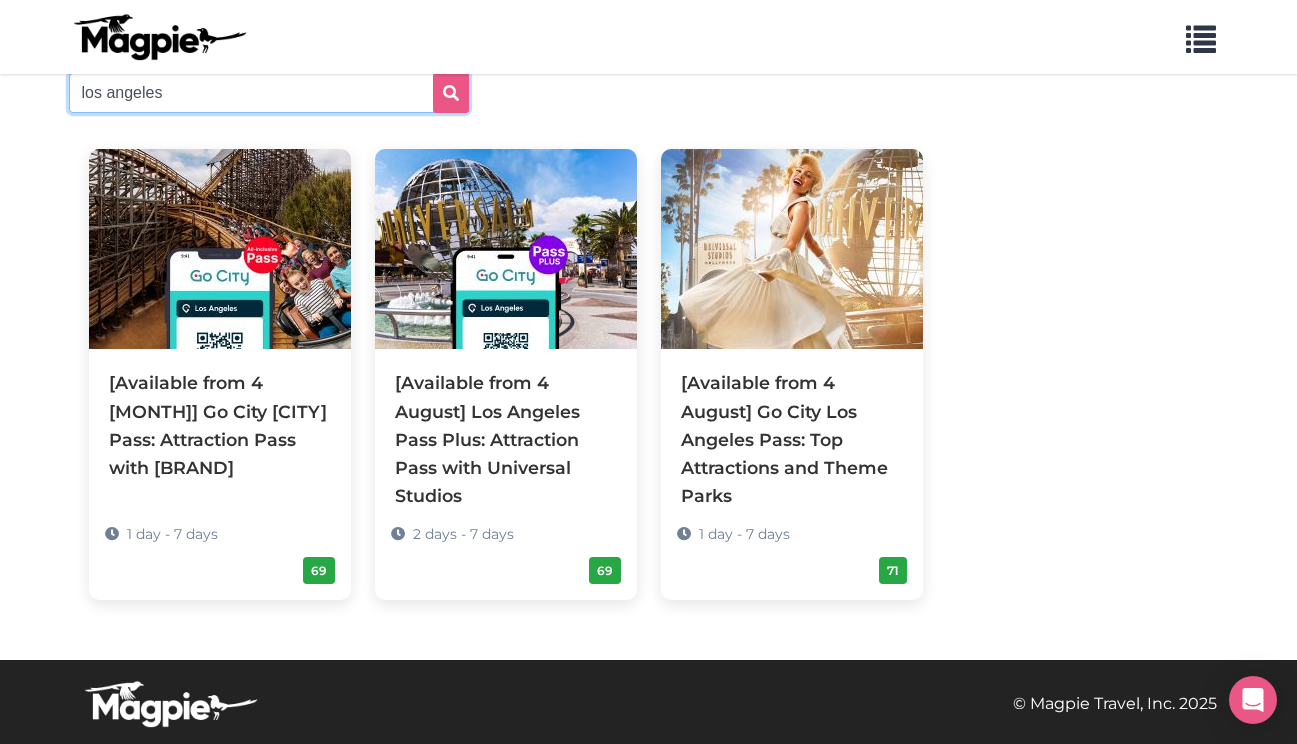 drag, startPoint x: 127, startPoint y: 97, endPoint x: 3, endPoint y: 96, distance: 124.004036 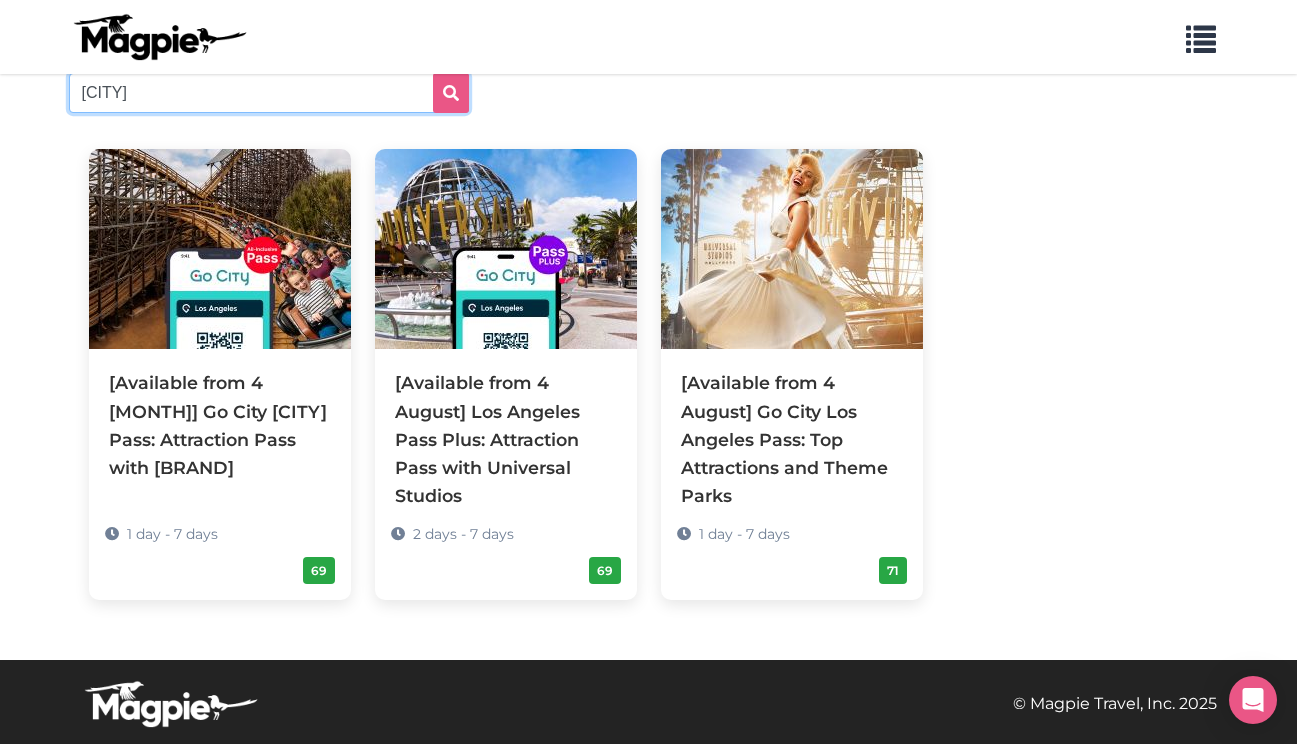 type on "san diego" 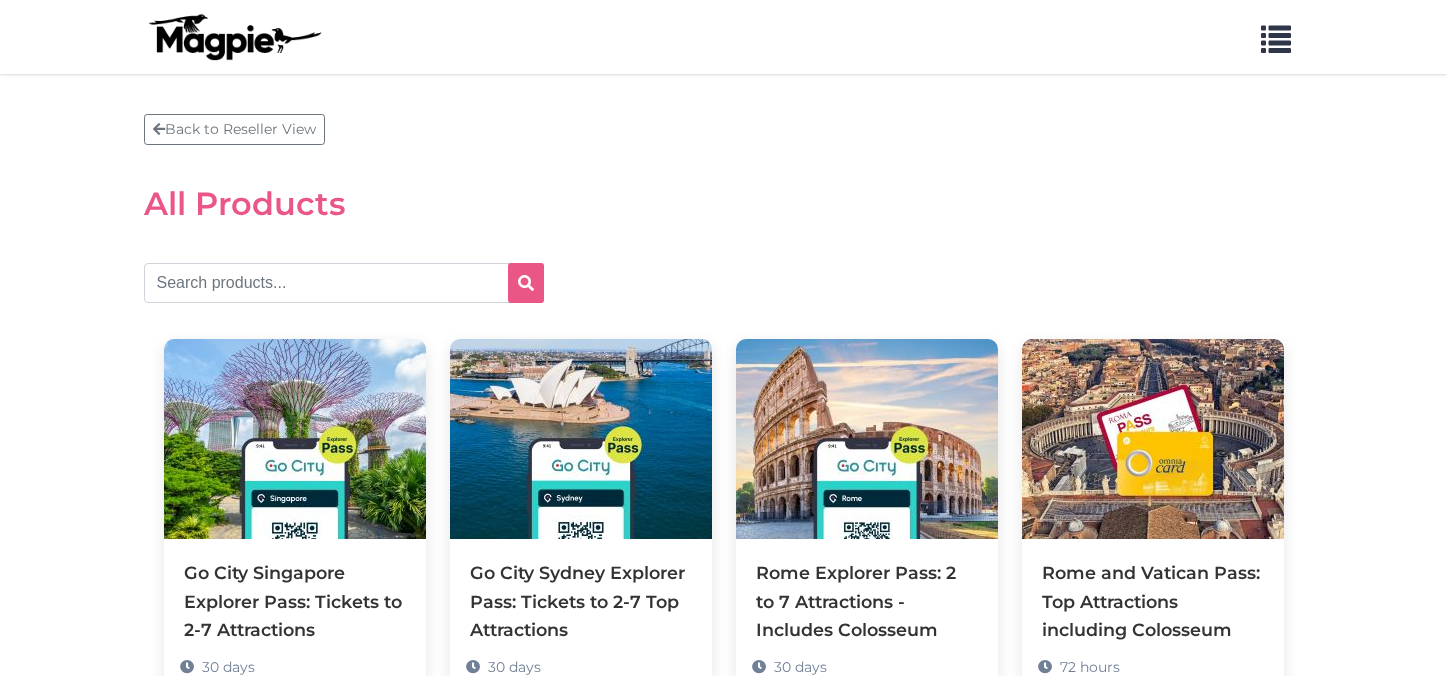 scroll, scrollTop: 0, scrollLeft: 0, axis: both 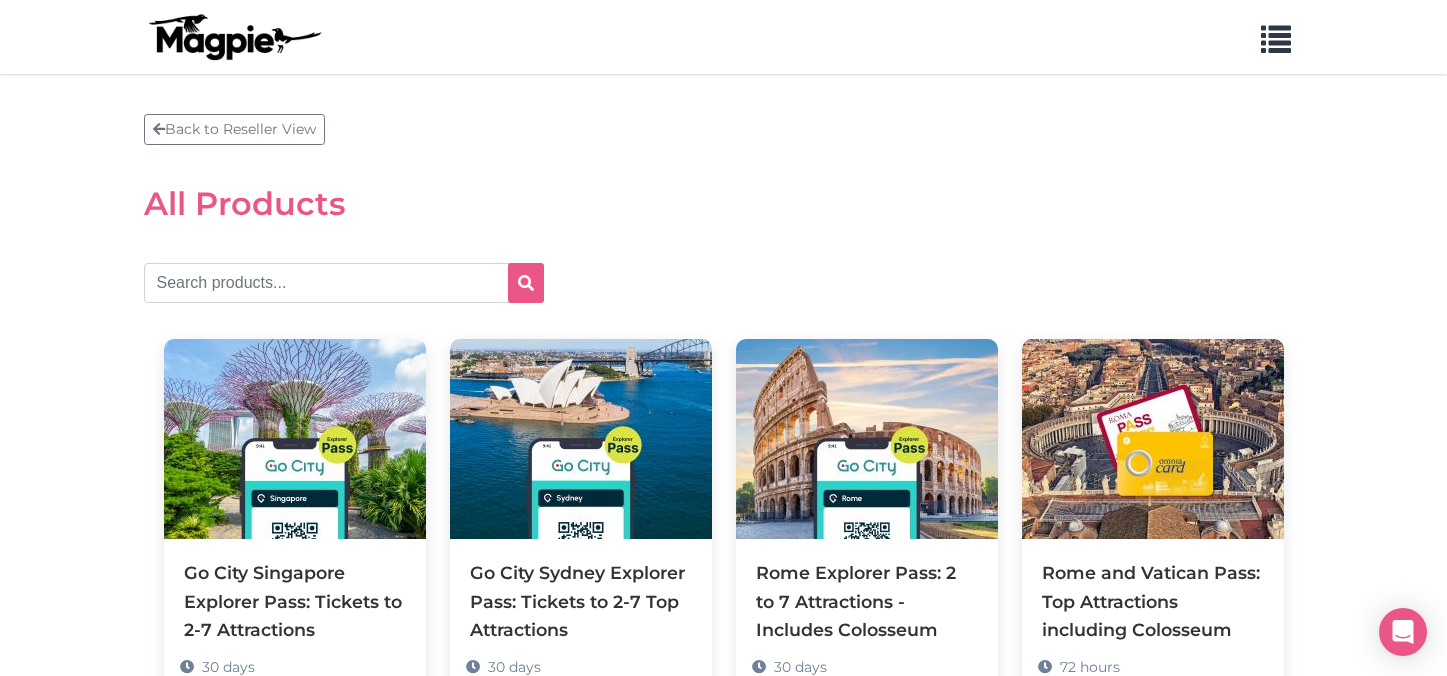 drag, startPoint x: 1025, startPoint y: 146, endPoint x: 993, endPoint y: 144, distance: 32.06244 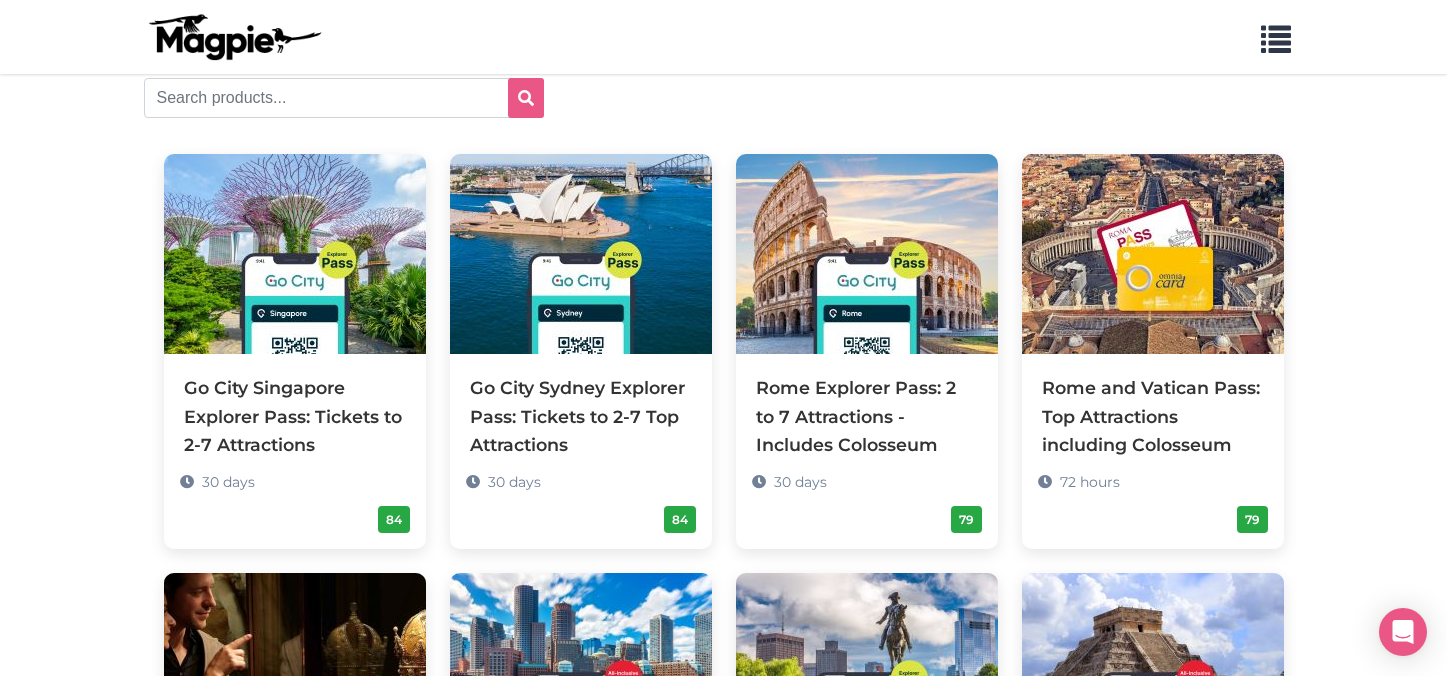 scroll, scrollTop: 213, scrollLeft: 0, axis: vertical 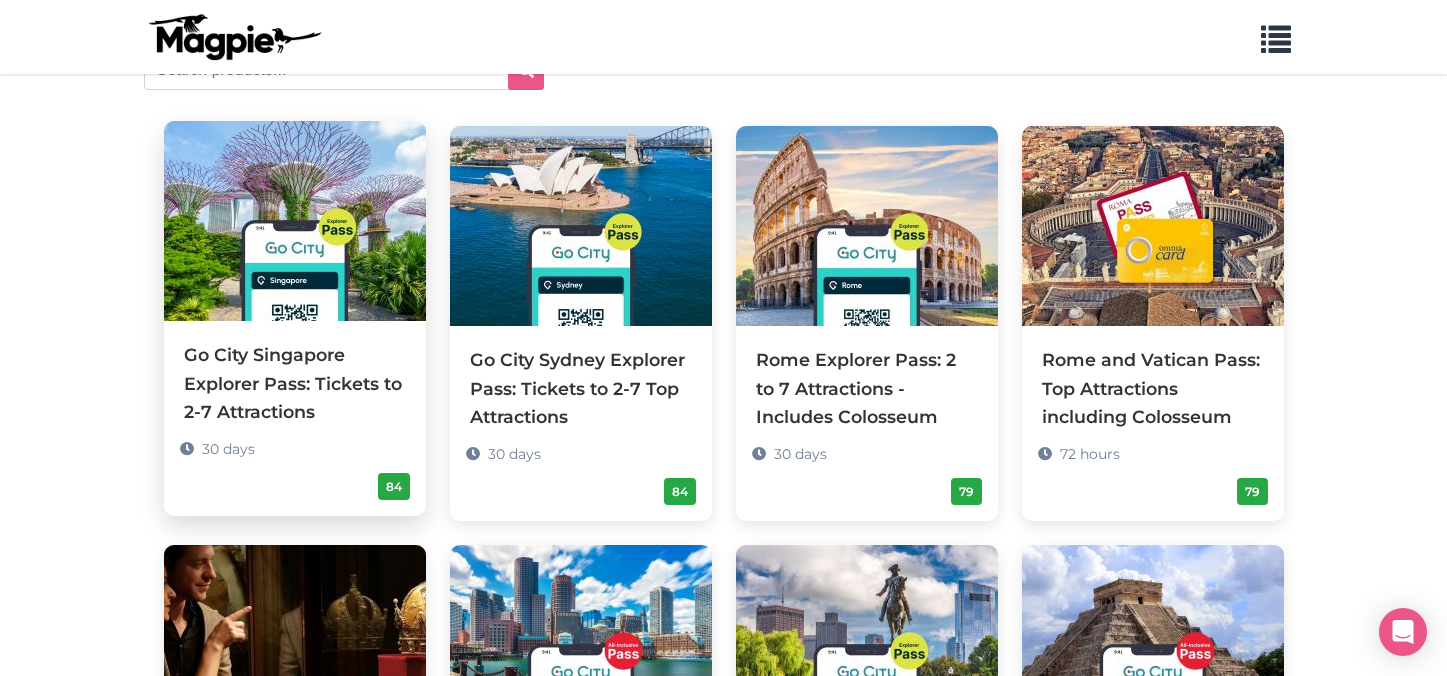 click on "Go City Singapore Explorer Pass: Tickets to 2-7 Attractions" at bounding box center [295, 383] 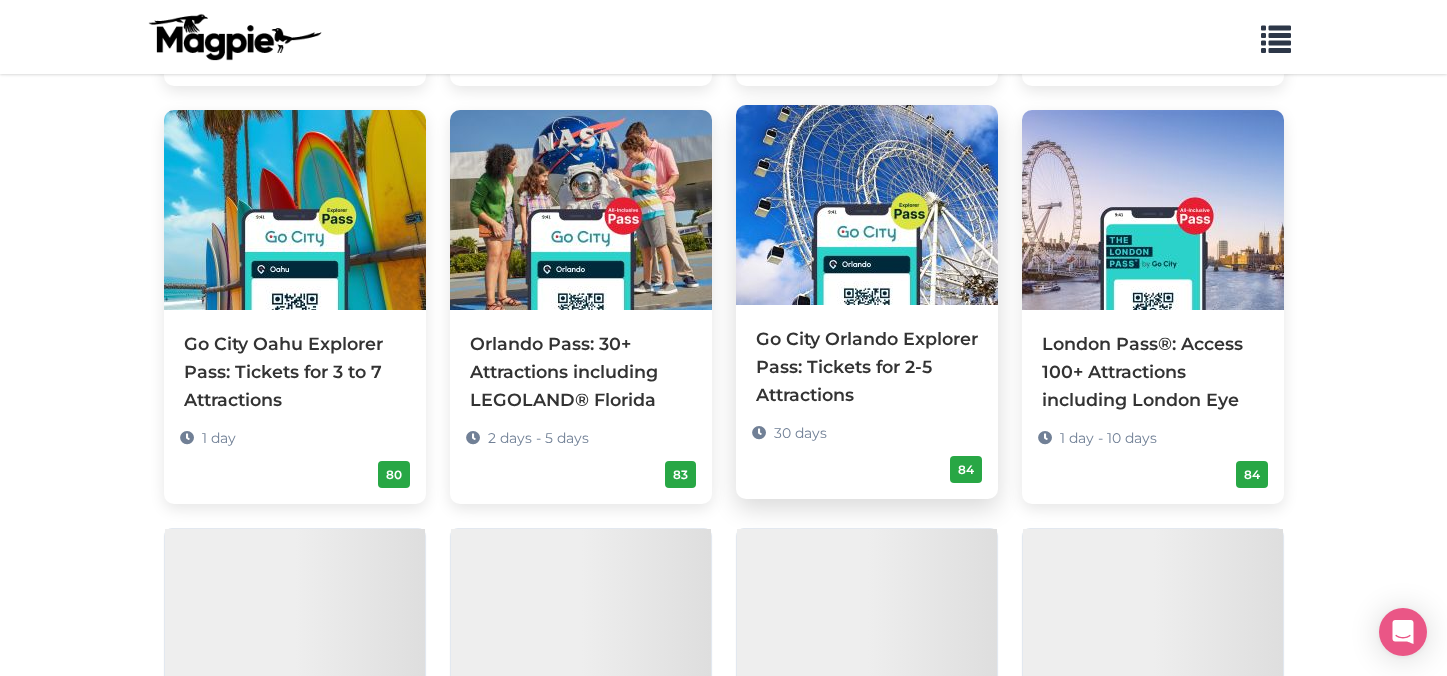 scroll, scrollTop: 2376, scrollLeft: 0, axis: vertical 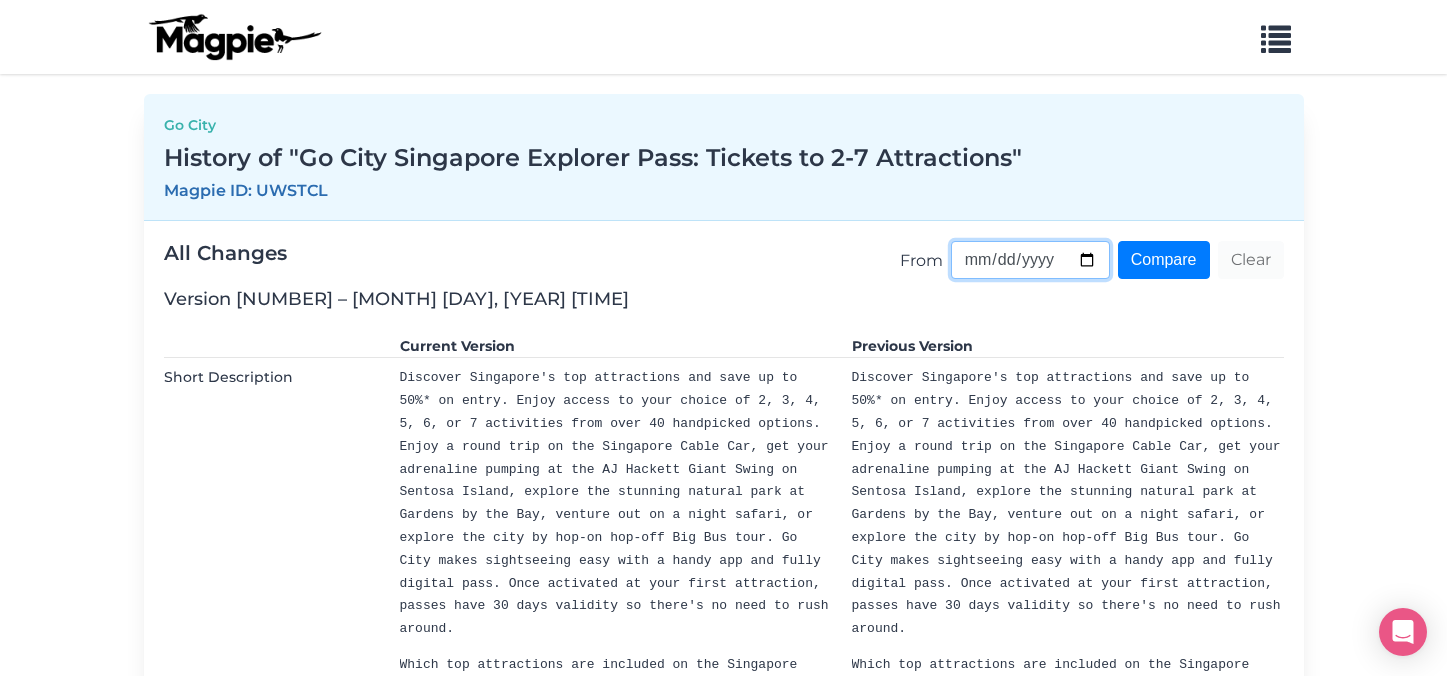 click on "From" at bounding box center [1030, 260] 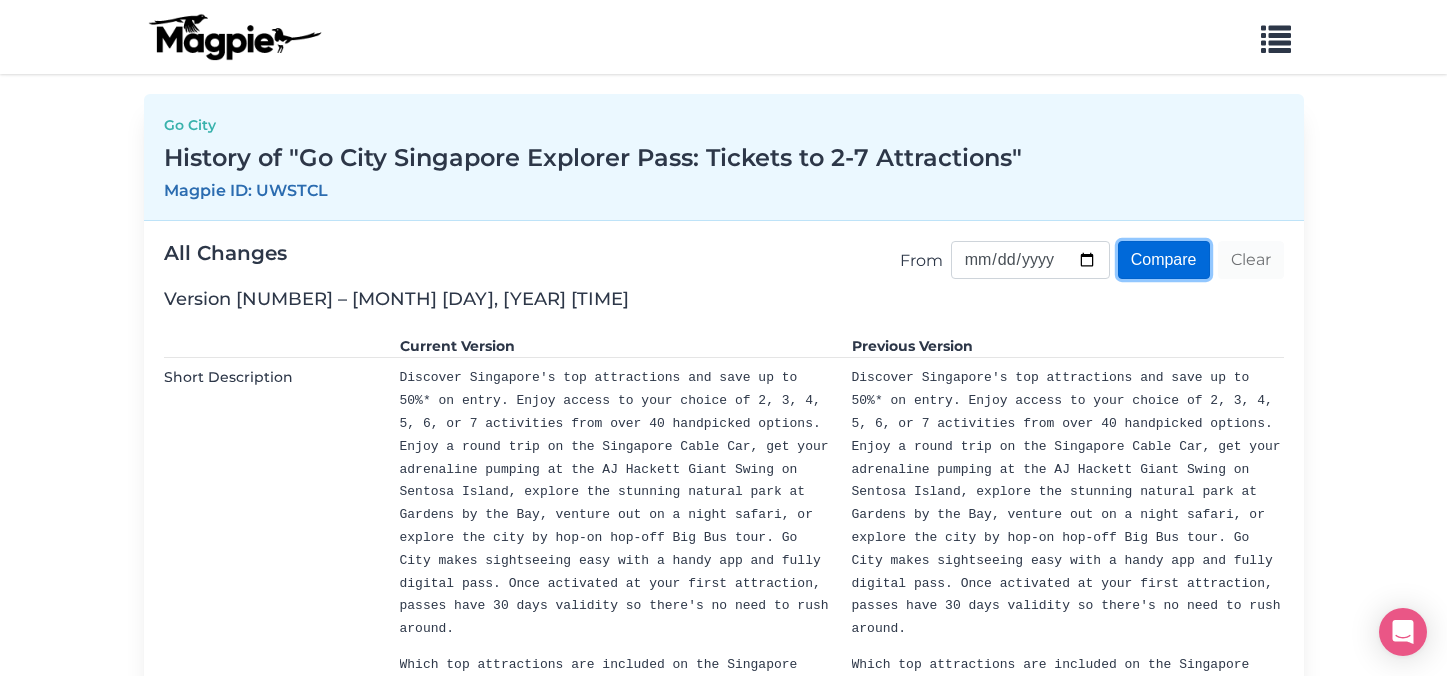 click on "Compare" at bounding box center (1164, 260) 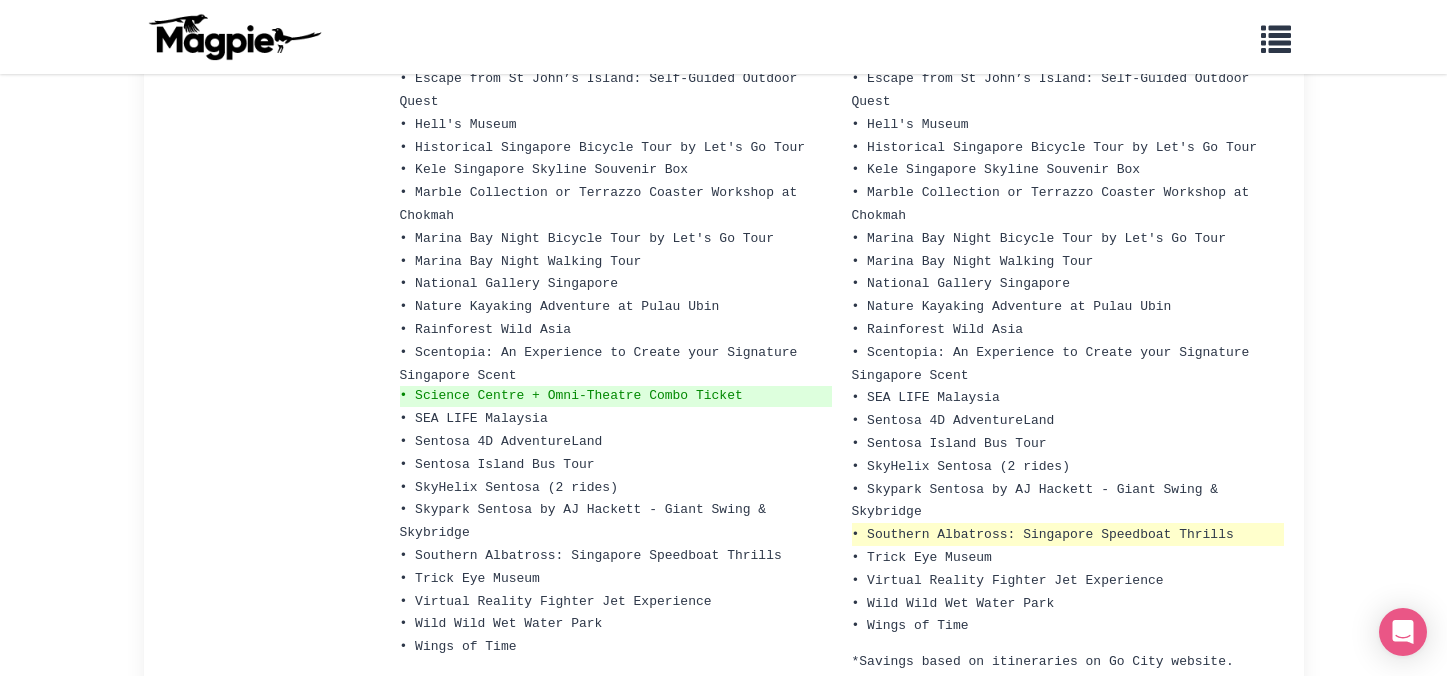 scroll, scrollTop: 1330, scrollLeft: 0, axis: vertical 